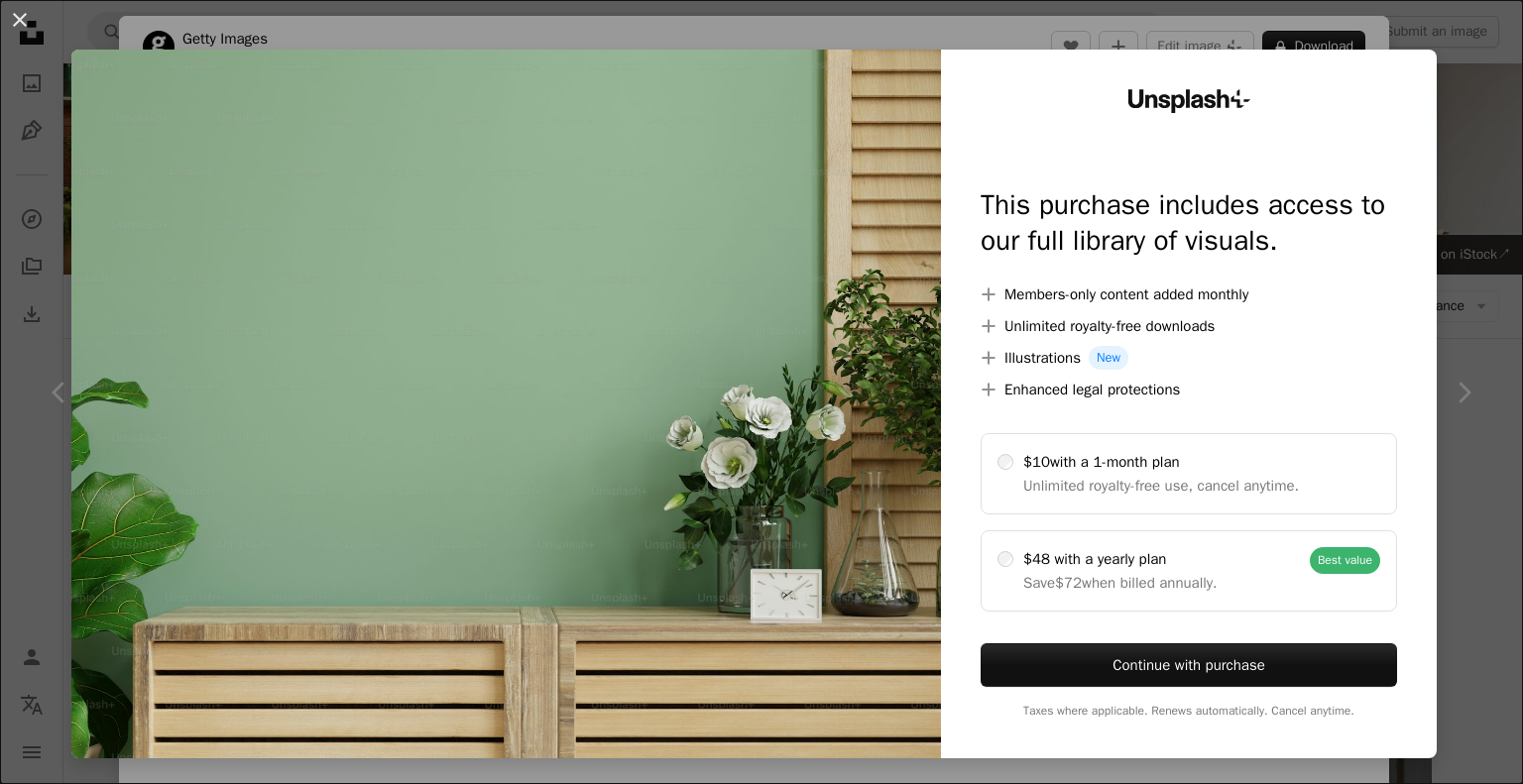 scroll, scrollTop: 4655, scrollLeft: 0, axis: vertical 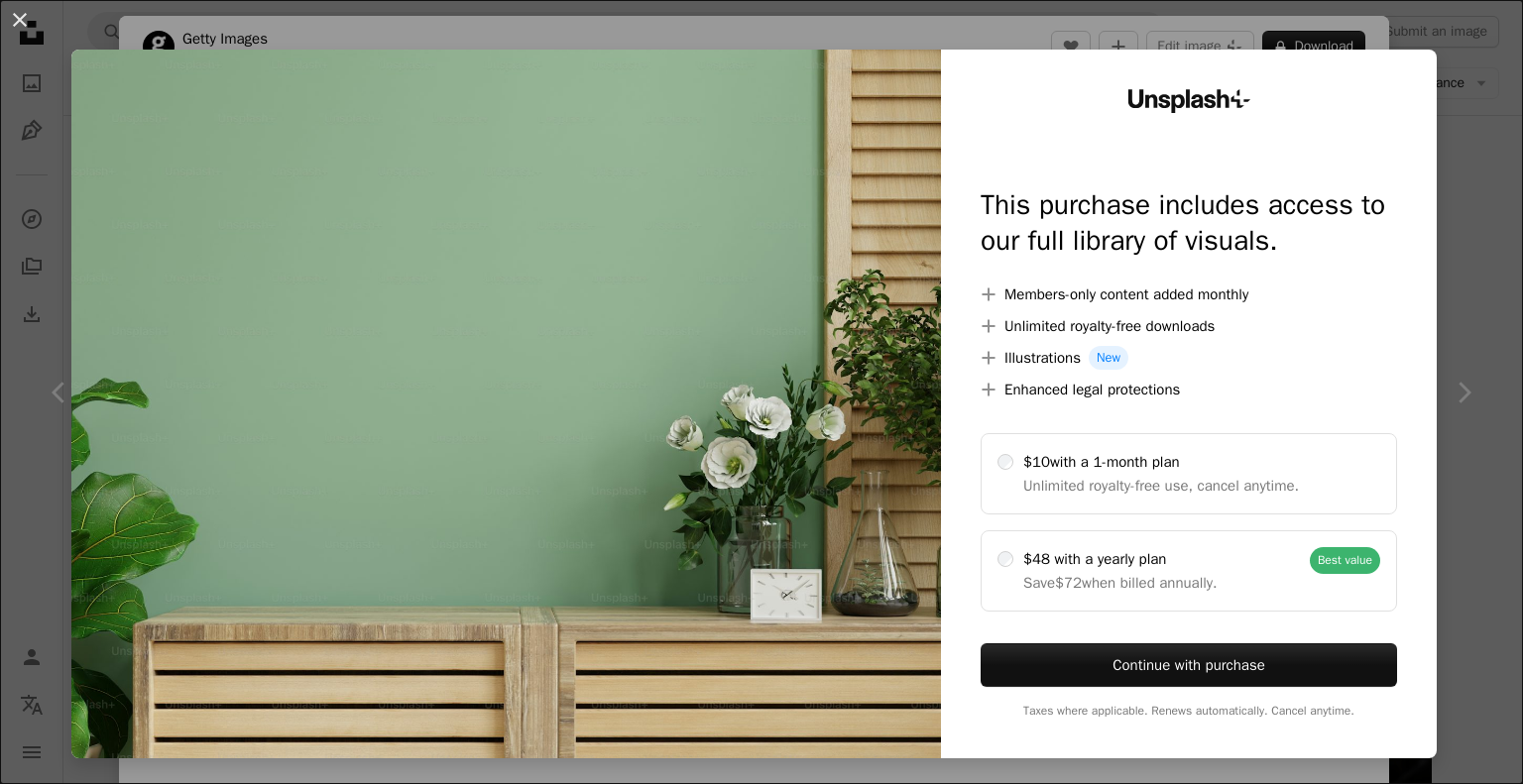 click on "Unsplash+ This purchase includes access to our full library of visuals. A plus sign Members-only content added monthly A plus sign Unlimited royalty-free downloads A plus sign Illustrations  New A plus sign Enhanced legal protections $10  with a 1-month plan Unlimited royalty-free use, cancel anytime. $48   with a yearly plan Save  $72  when billed annually. Best value Continue with purchase Taxes where applicable. Renews automatically. Cancel anytime." at bounding box center [1189, 403] 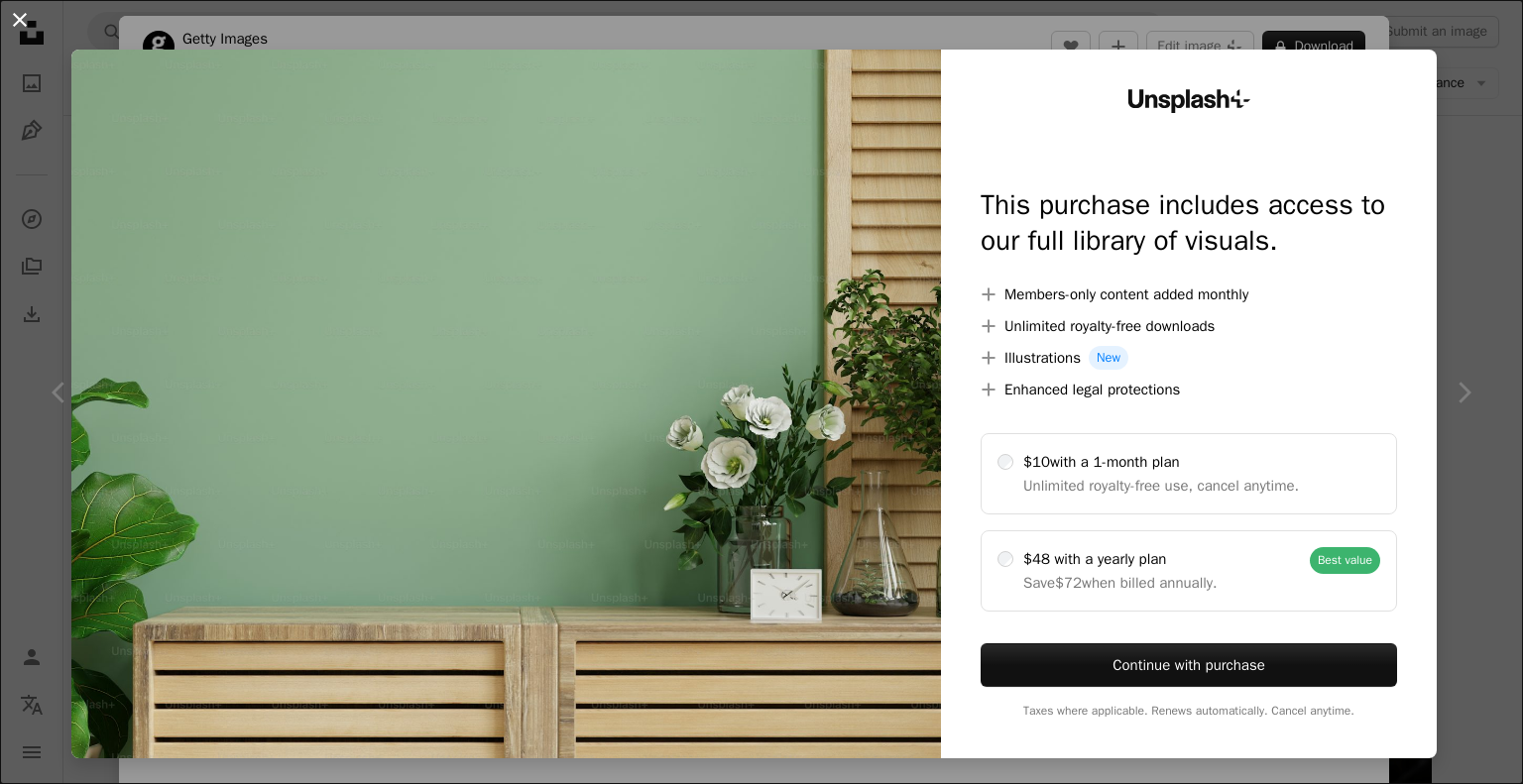 click on "An X shape" at bounding box center [20, 20] 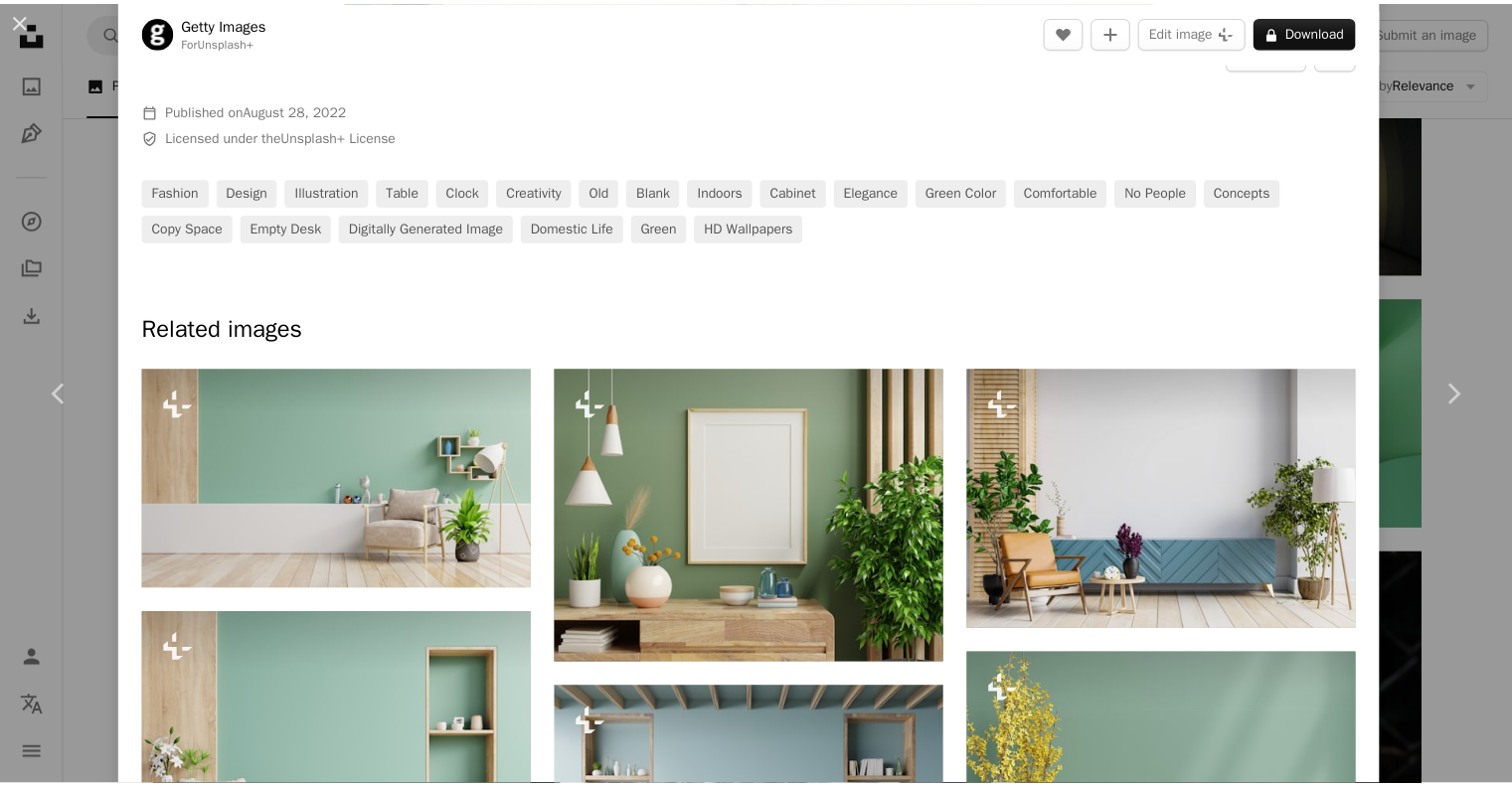 scroll, scrollTop: 994, scrollLeft: 0, axis: vertical 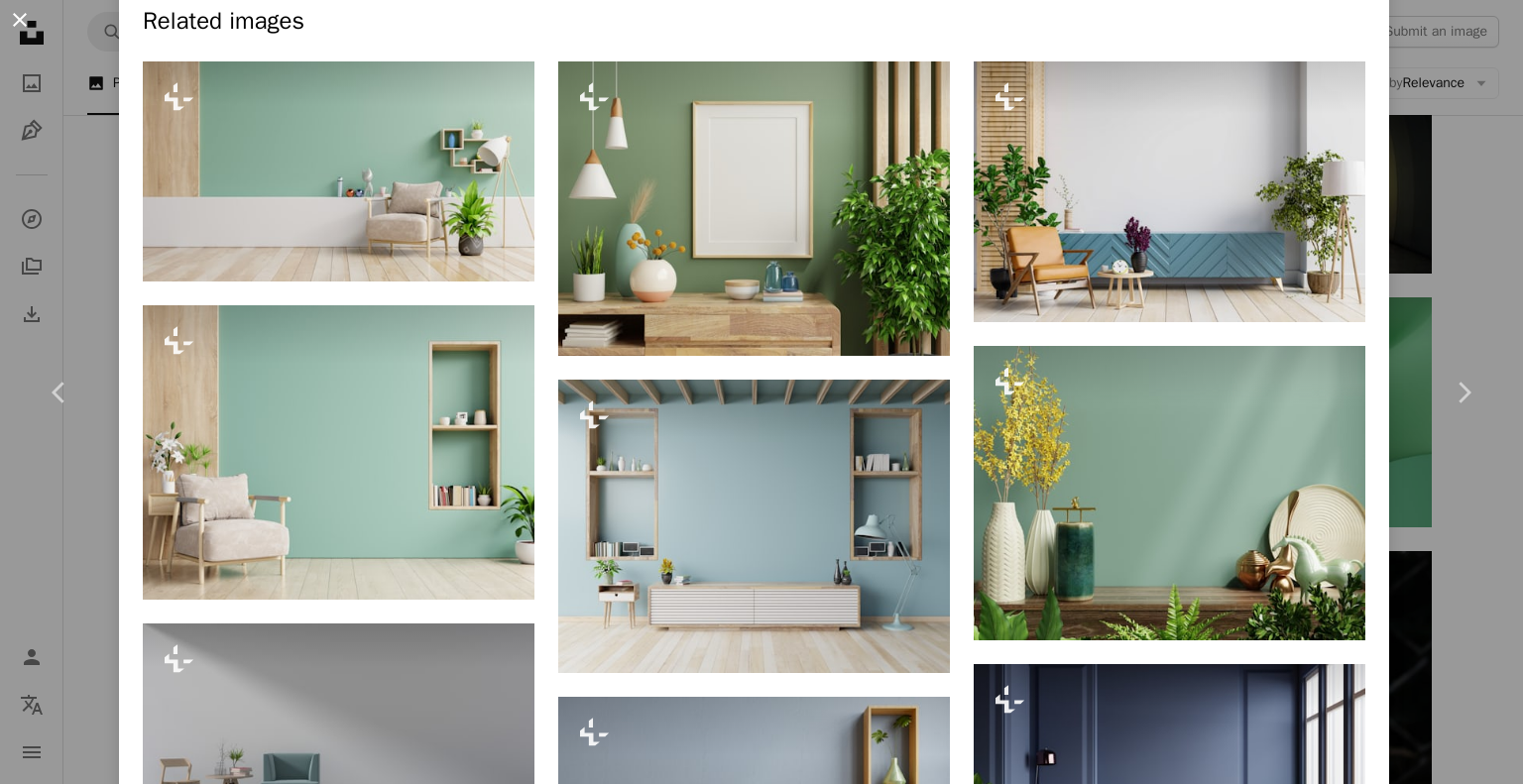 click on "An X shape" at bounding box center (20, 20) 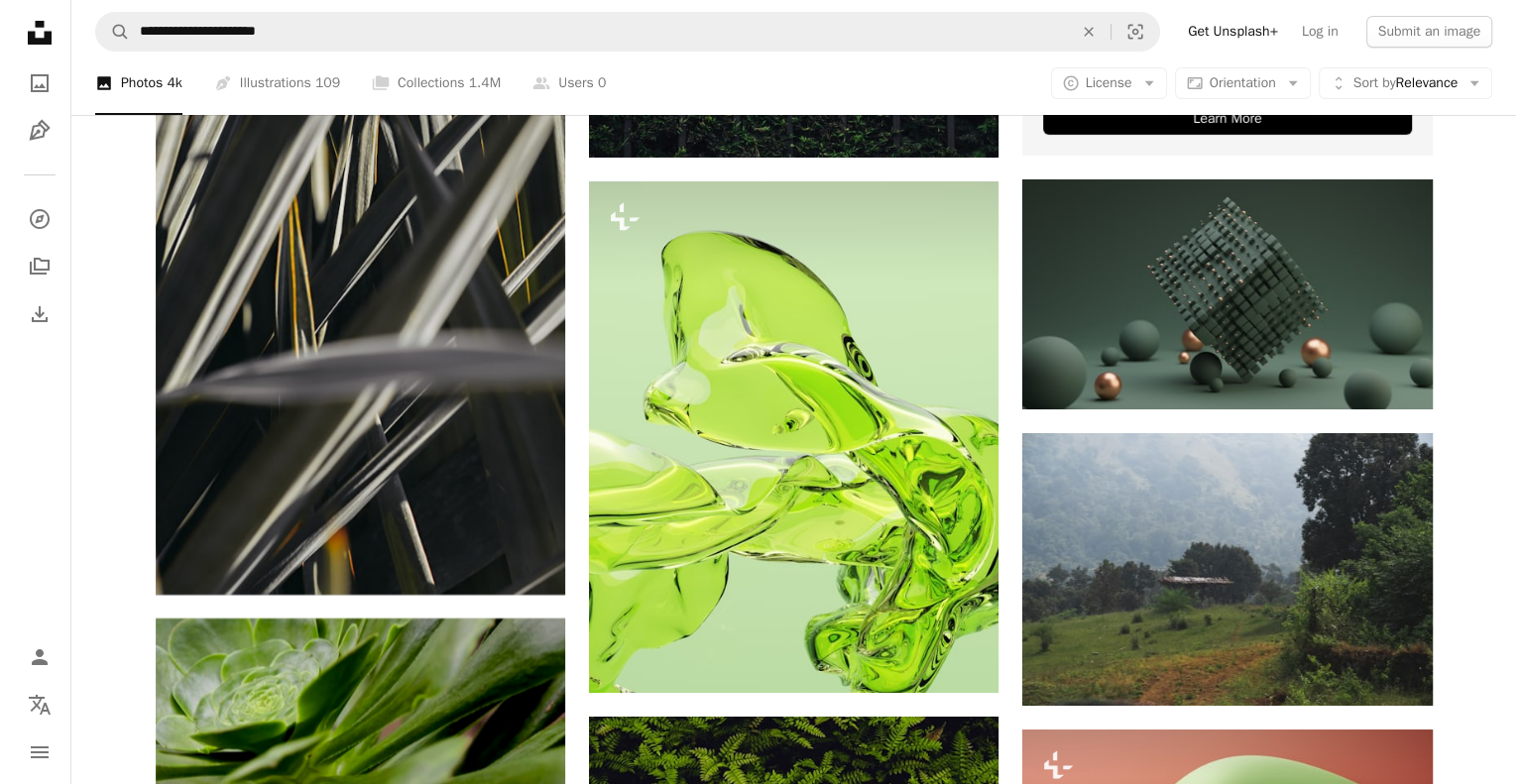scroll, scrollTop: 7332, scrollLeft: 0, axis: vertical 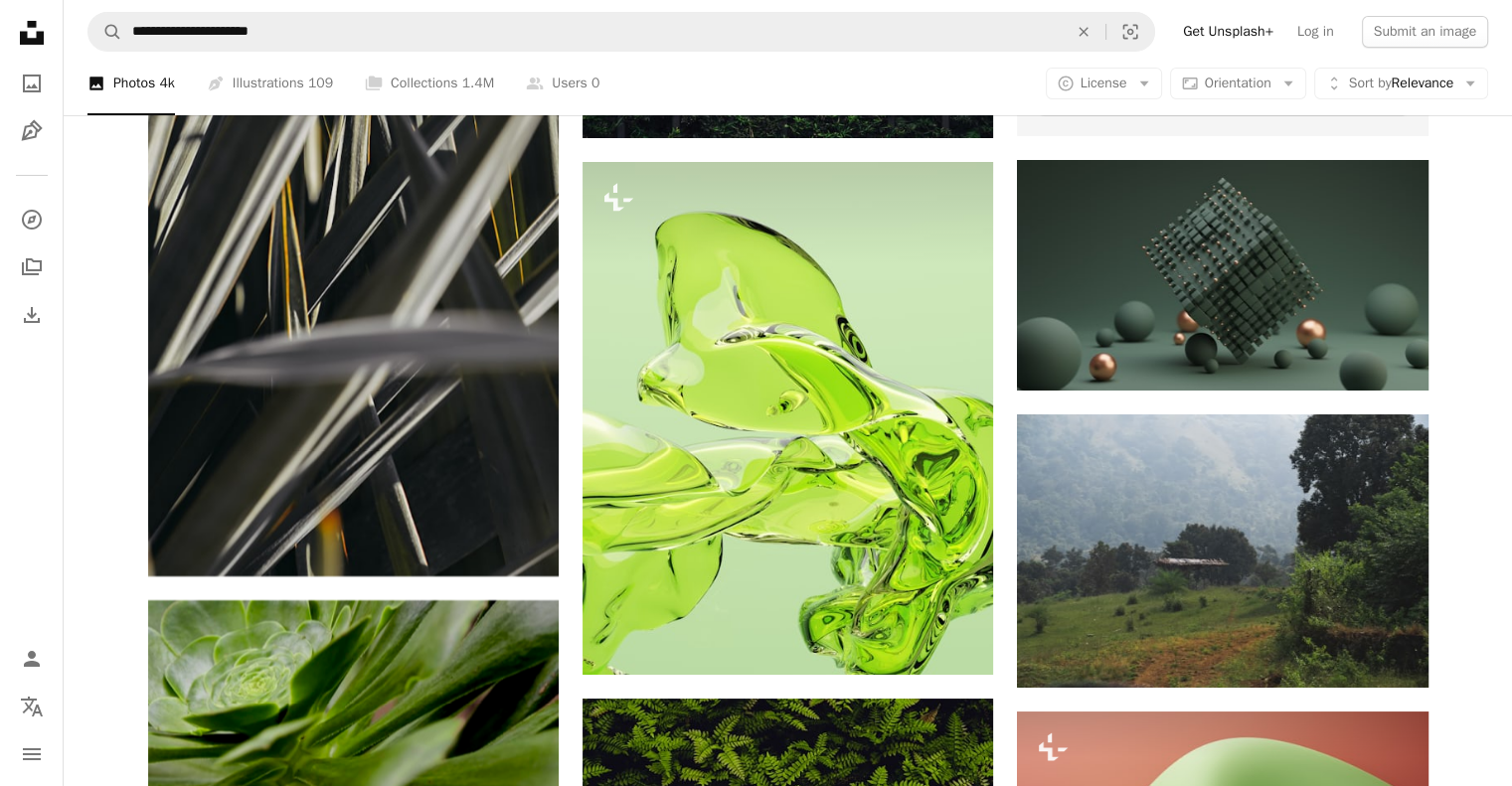 click at bounding box center [1222, 1697] 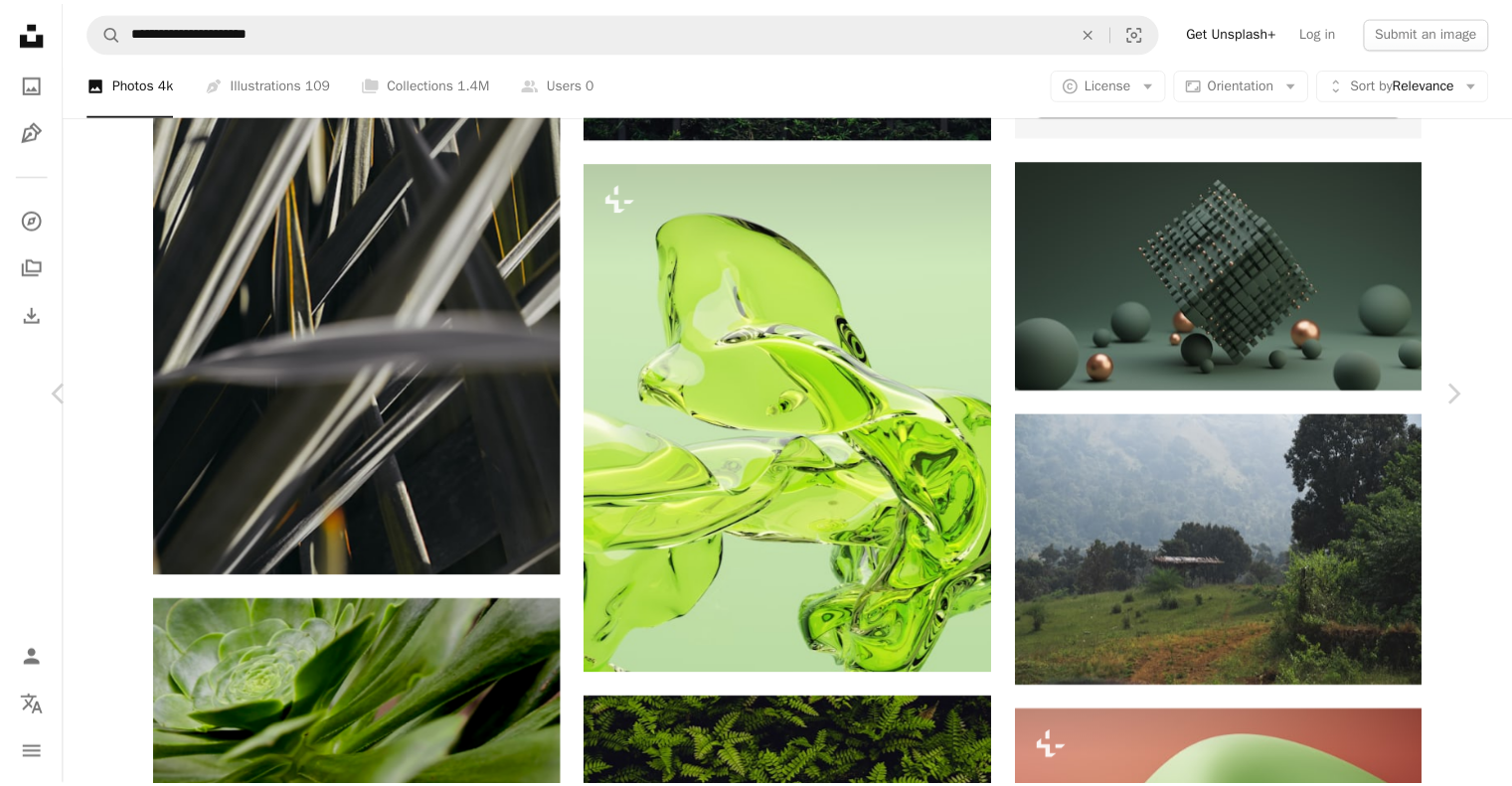 scroll, scrollTop: 1391, scrollLeft: 0, axis: vertical 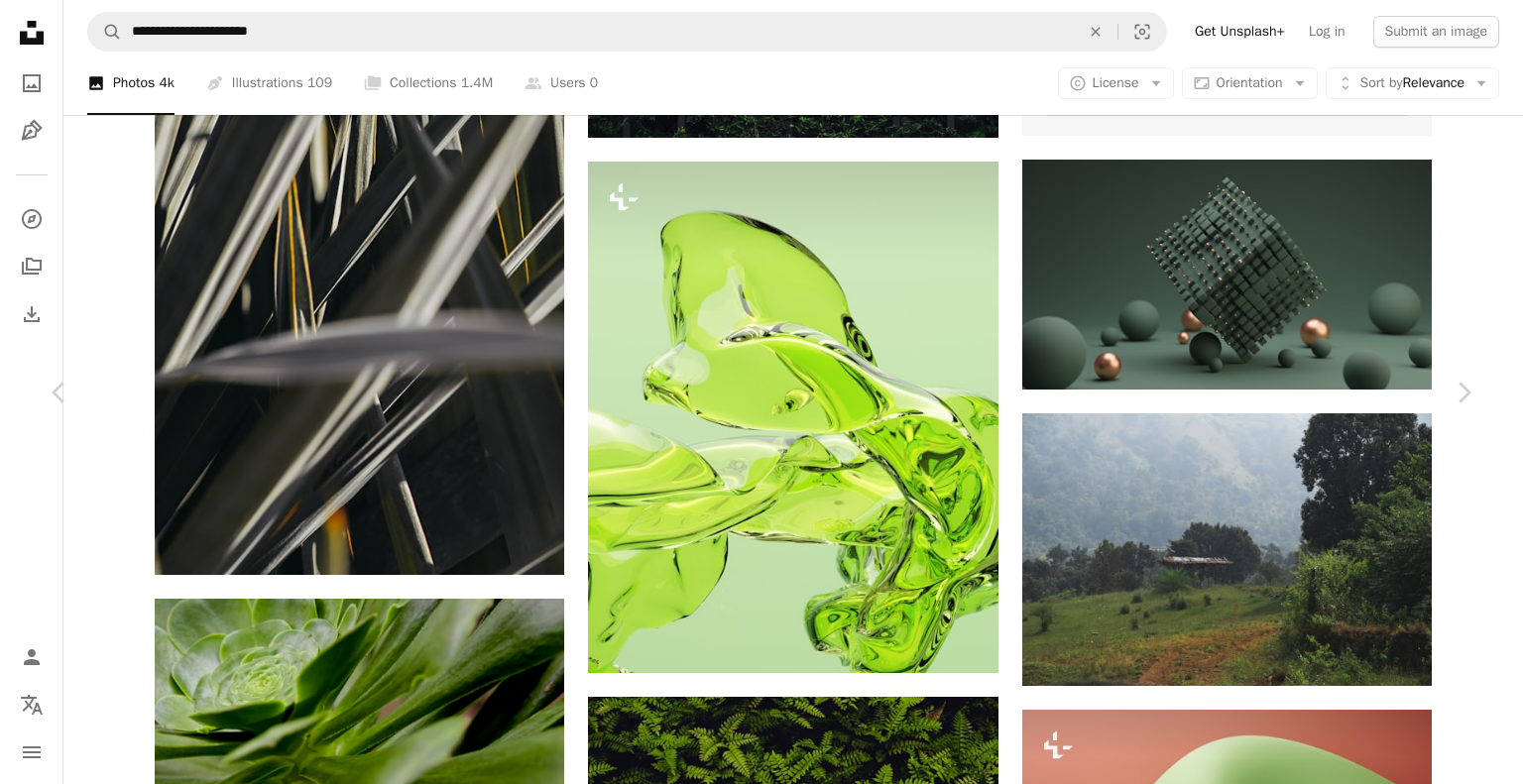 click on "An X shape" at bounding box center (20, 20) 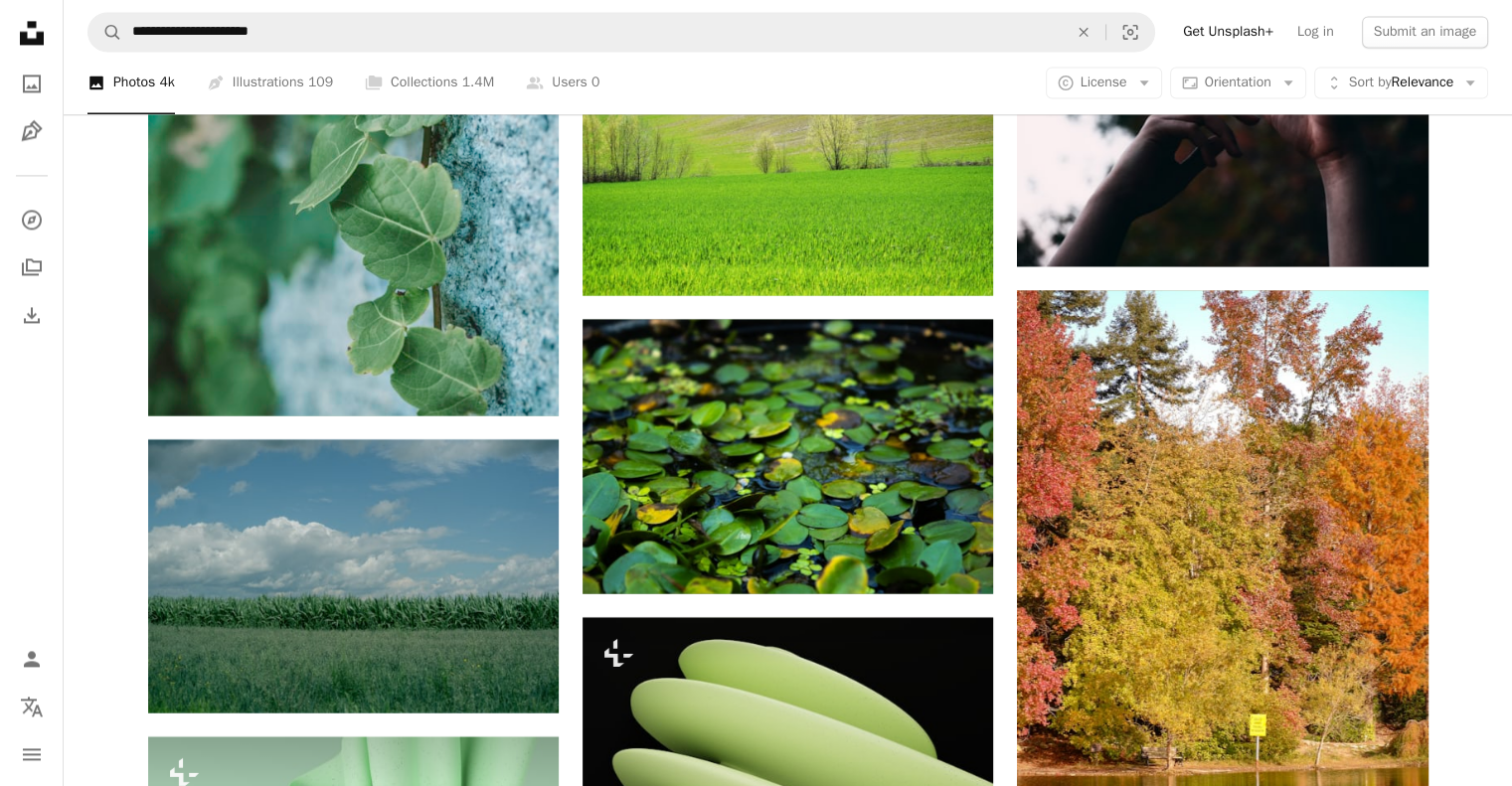 scroll, scrollTop: 10831, scrollLeft: 0, axis: vertical 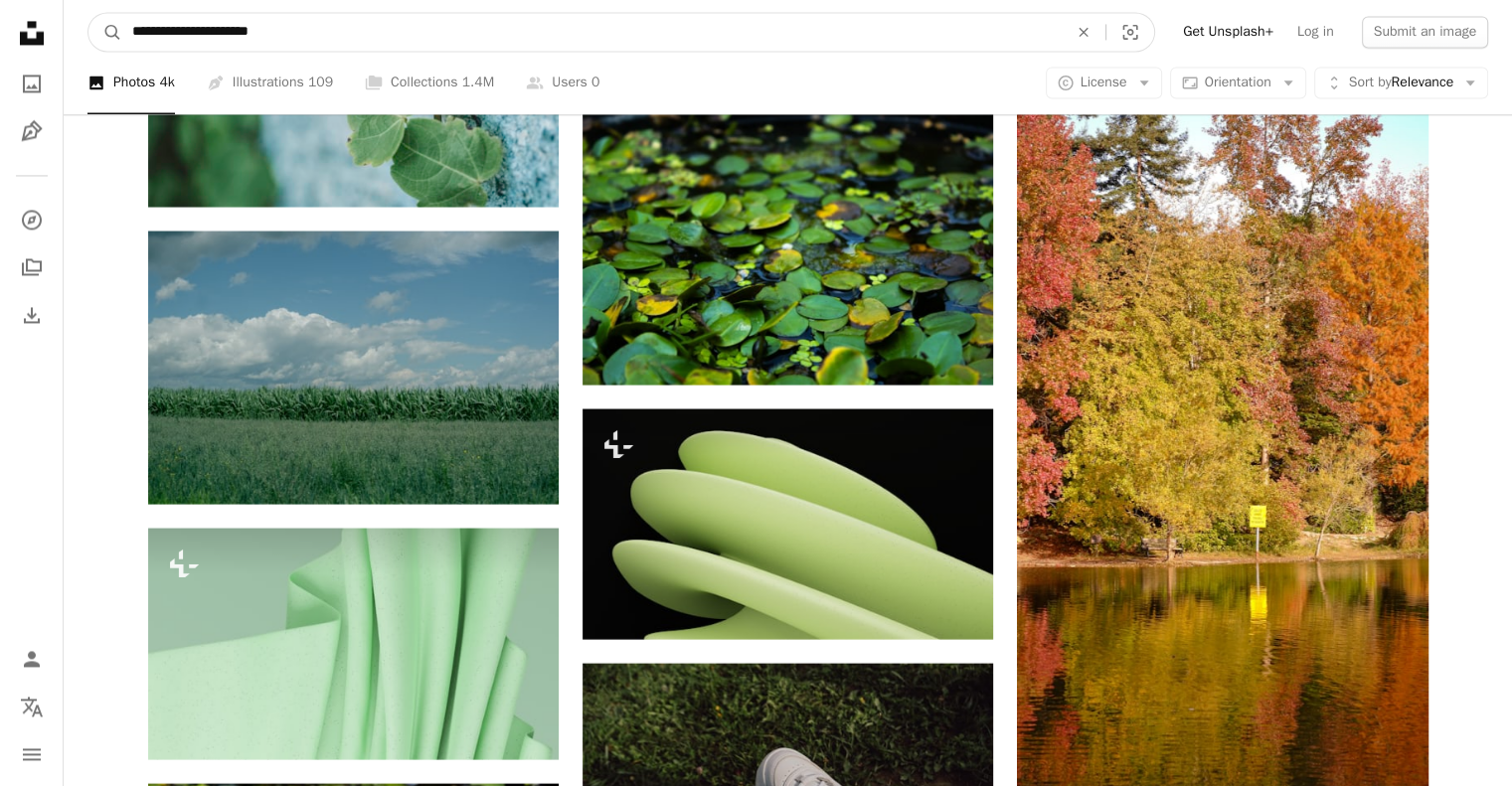 drag, startPoint x: 297, startPoint y: 35, endPoint x: 254, endPoint y: 43, distance: 43.737855 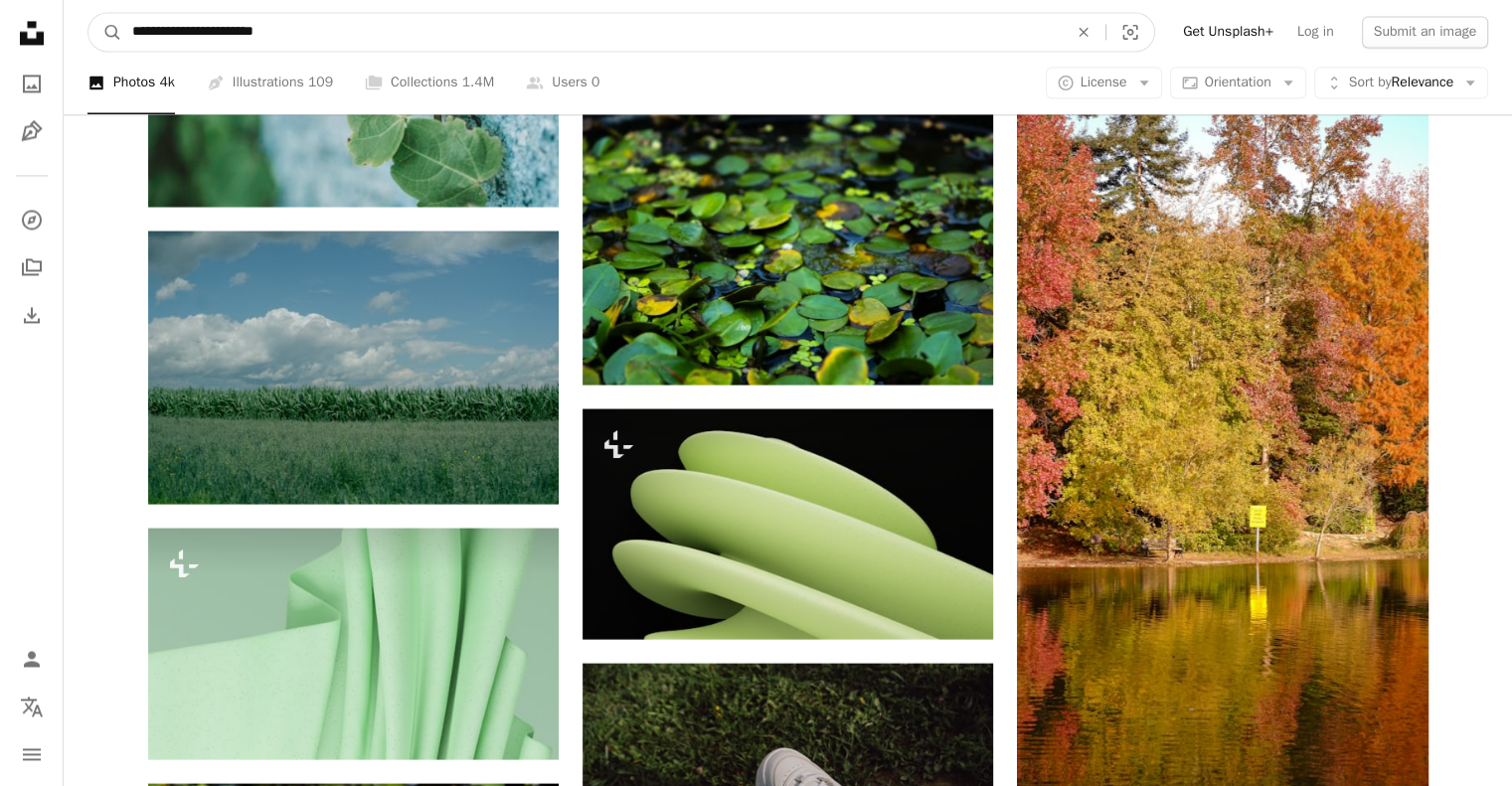 type on "**********" 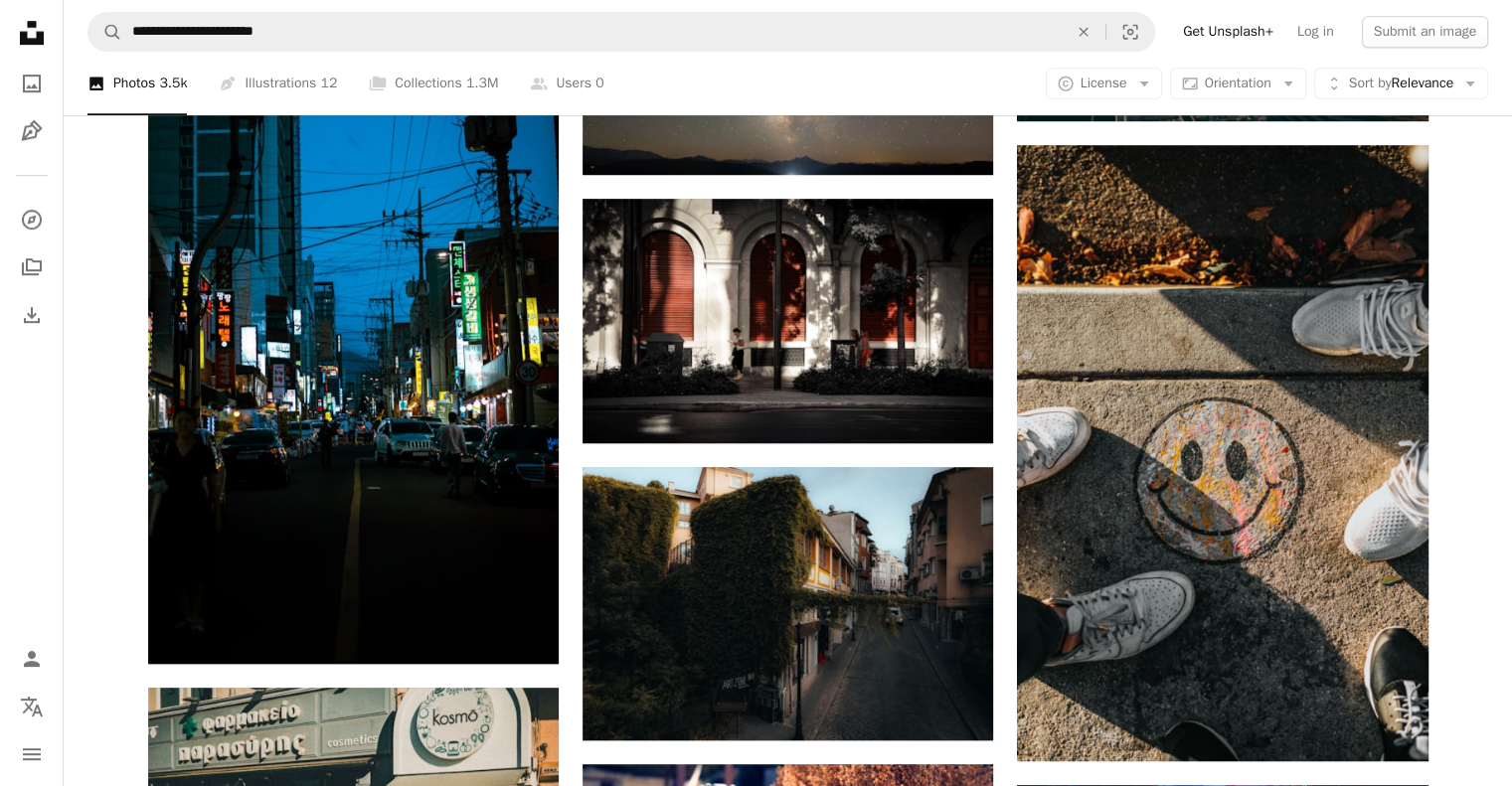 scroll, scrollTop: 1689, scrollLeft: 0, axis: vertical 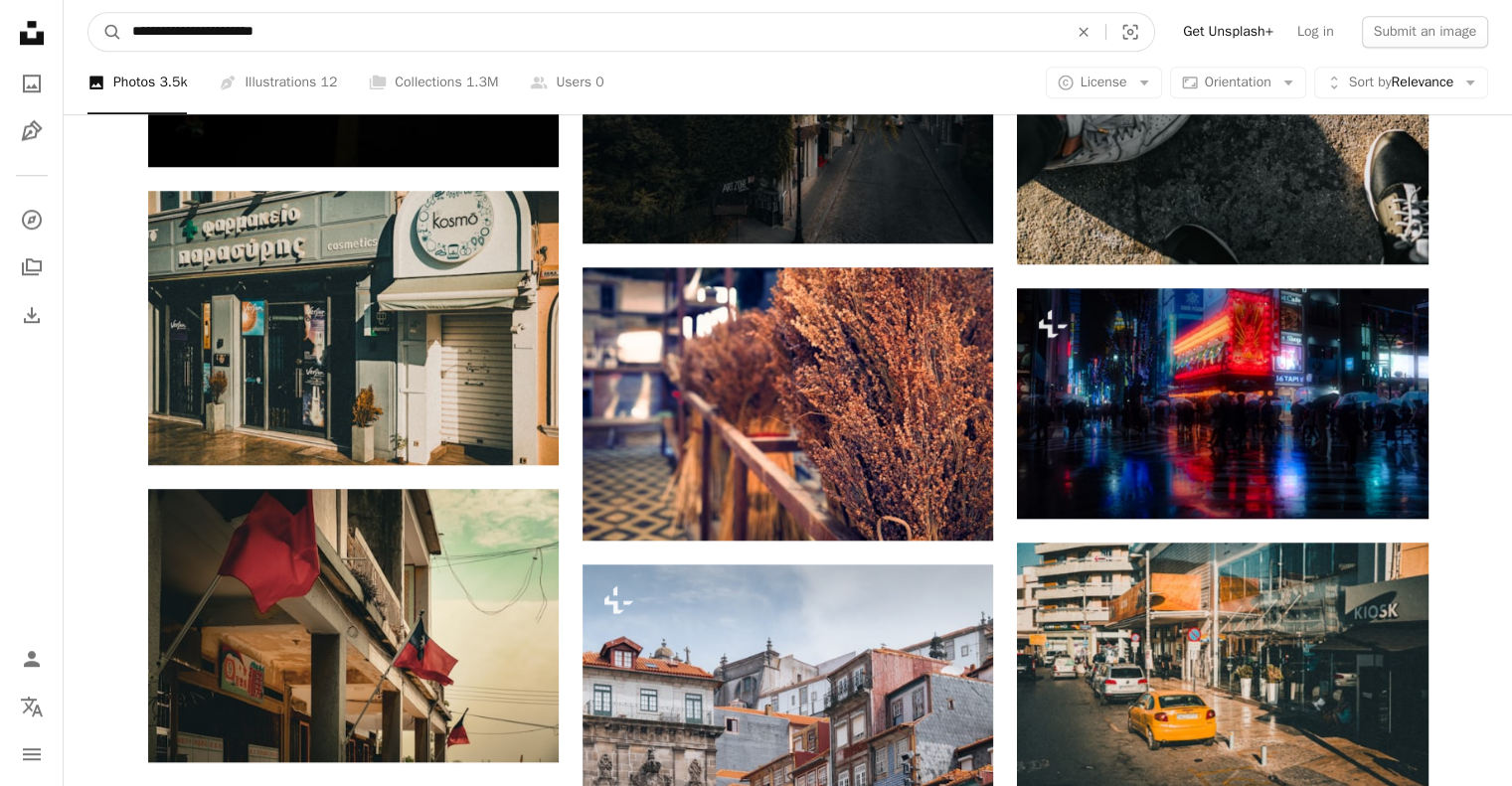click on "**********" at bounding box center (591, 32) 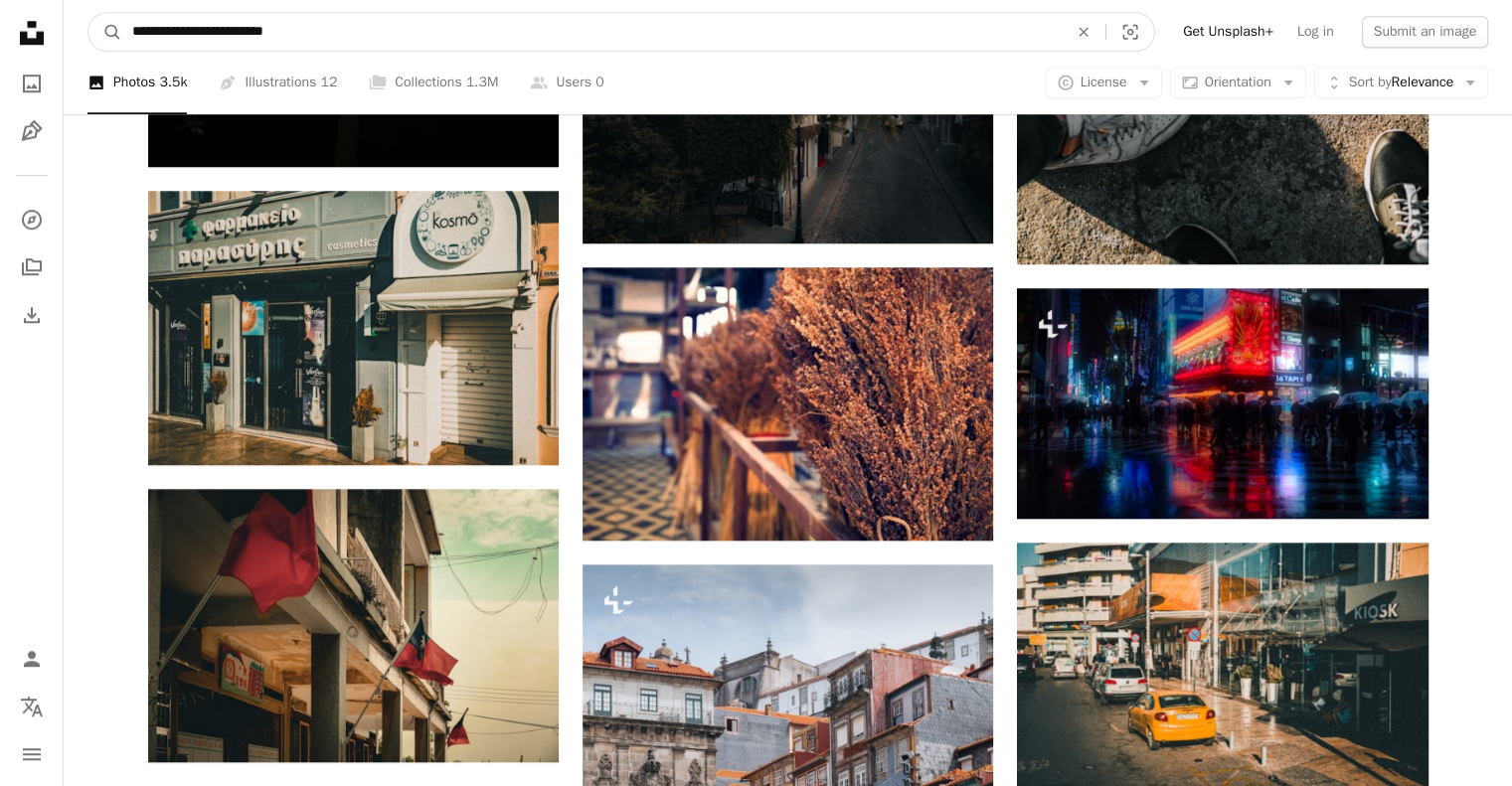 type on "**********" 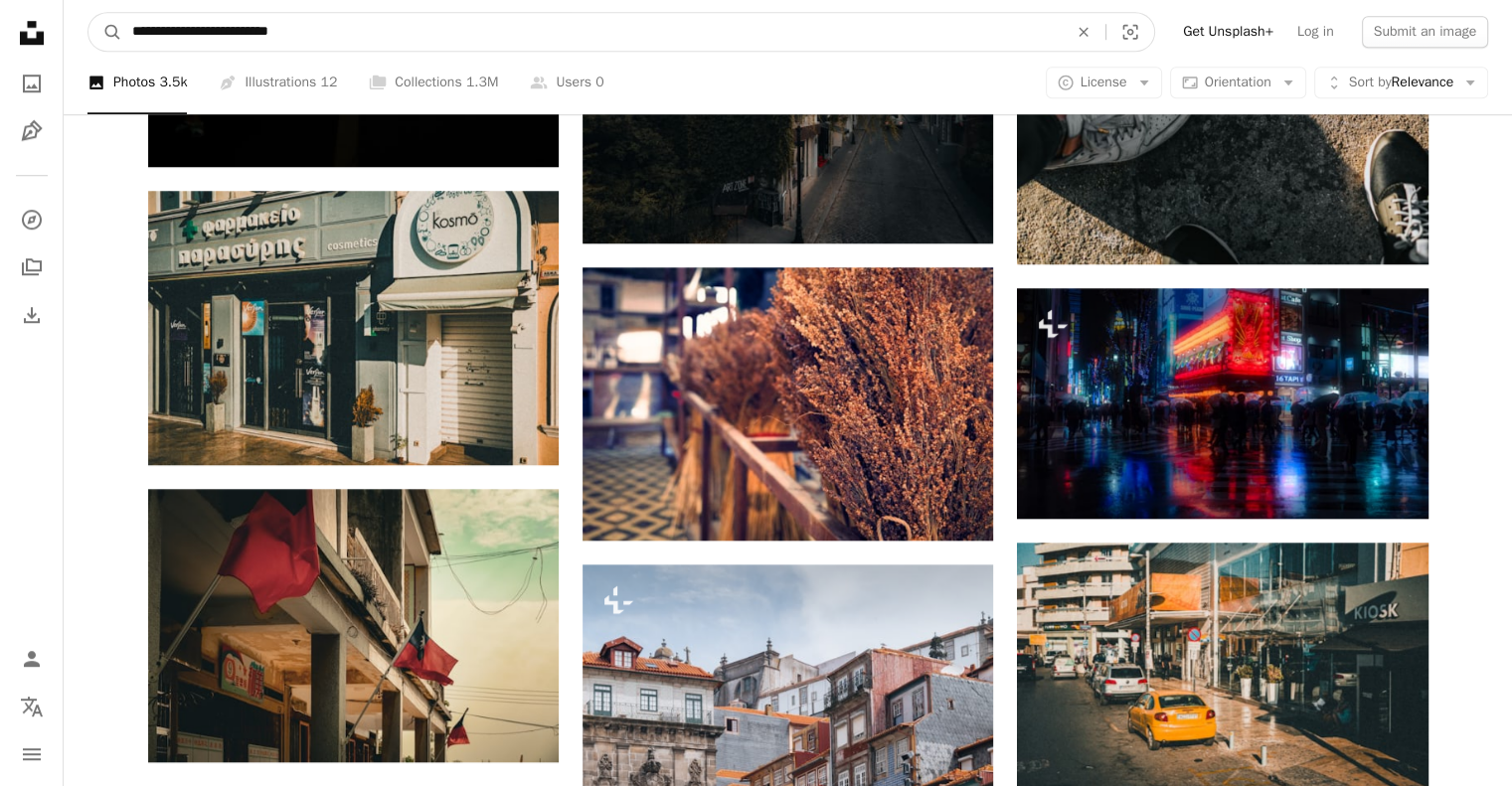 click on "A magnifying glass" at bounding box center [105, 32] 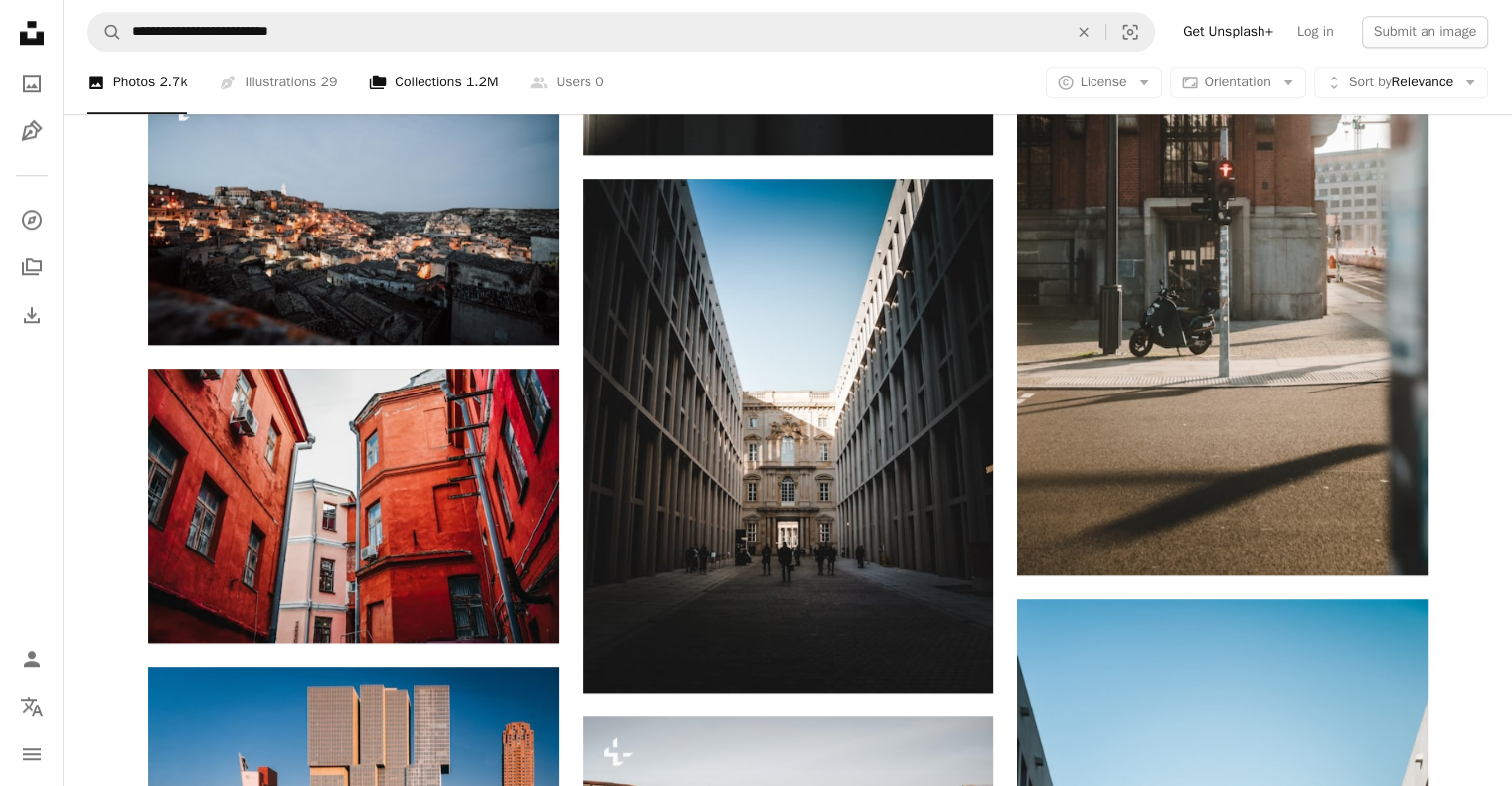 scroll, scrollTop: 1987, scrollLeft: 0, axis: vertical 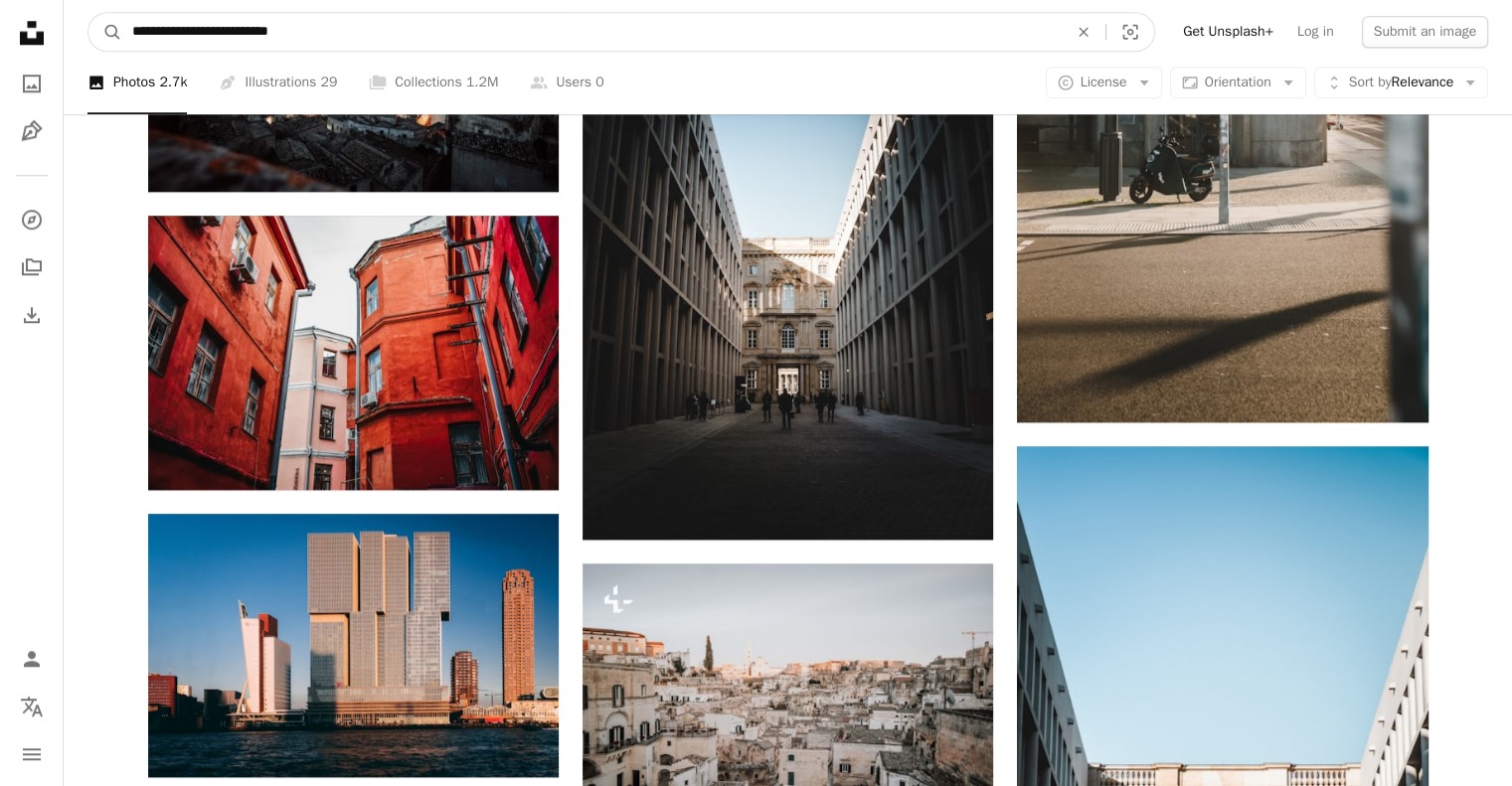 click on "**********" at bounding box center [591, 32] 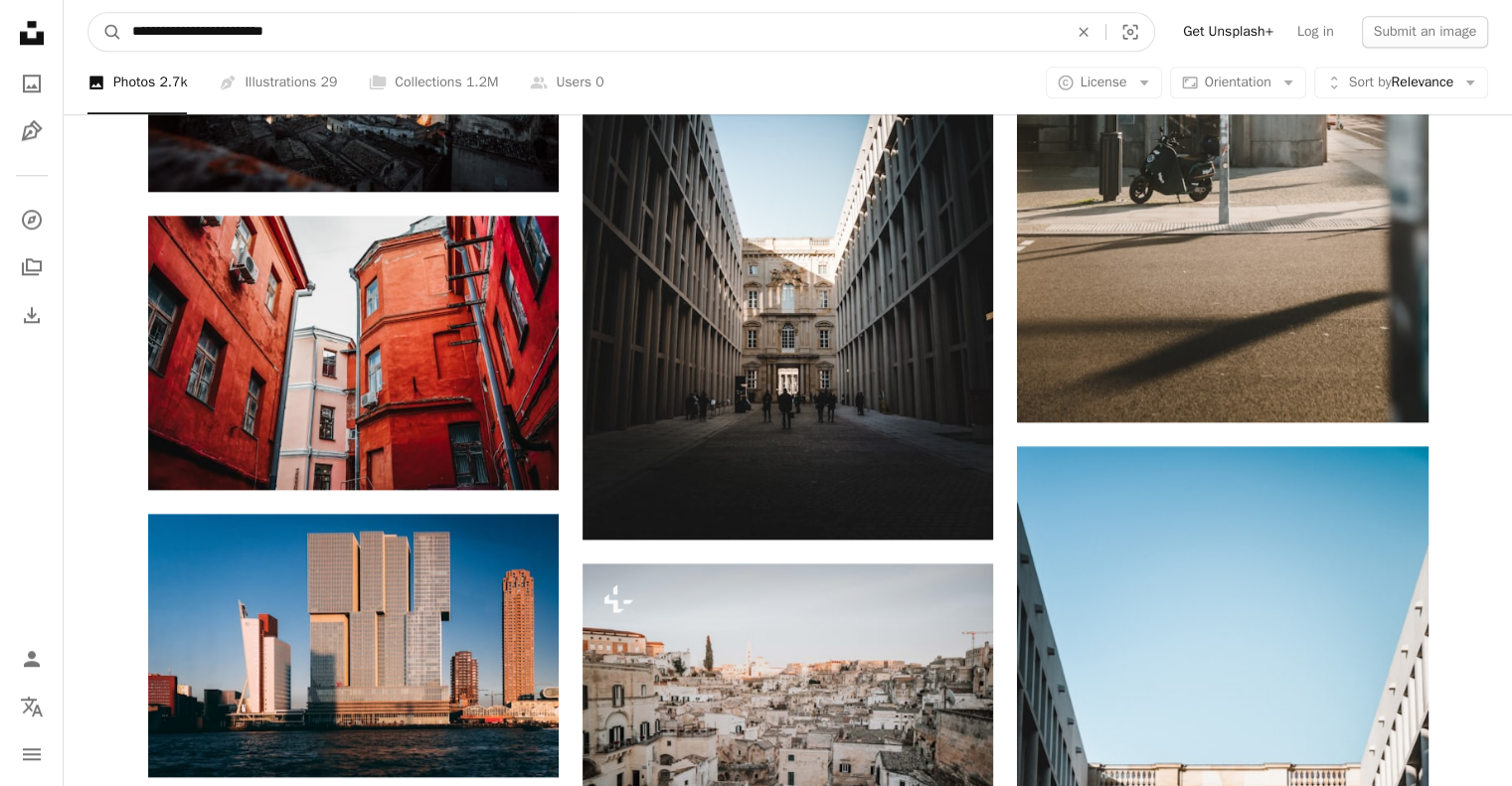 type on "**********" 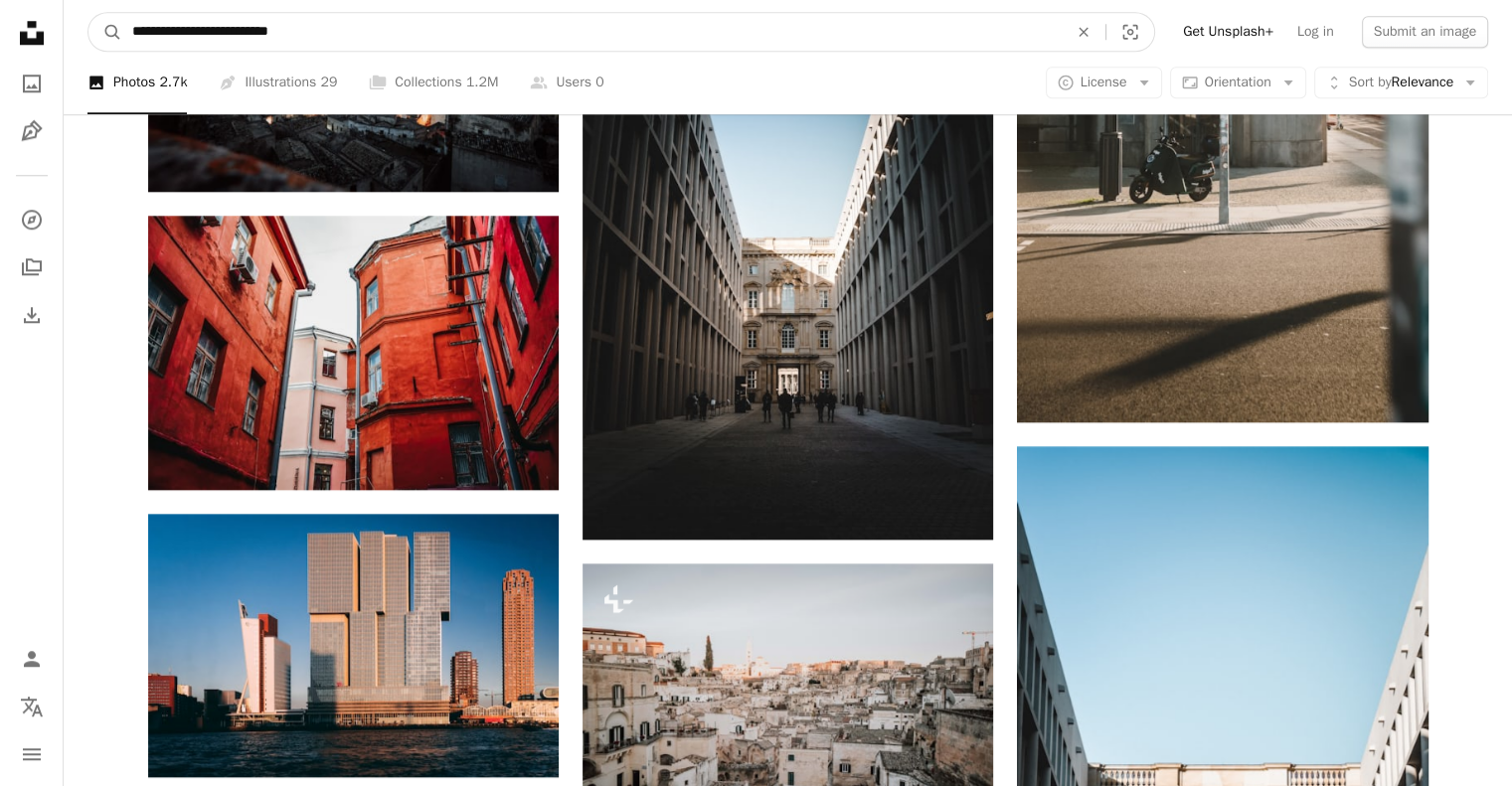 click on "A magnifying glass" at bounding box center (105, 32) 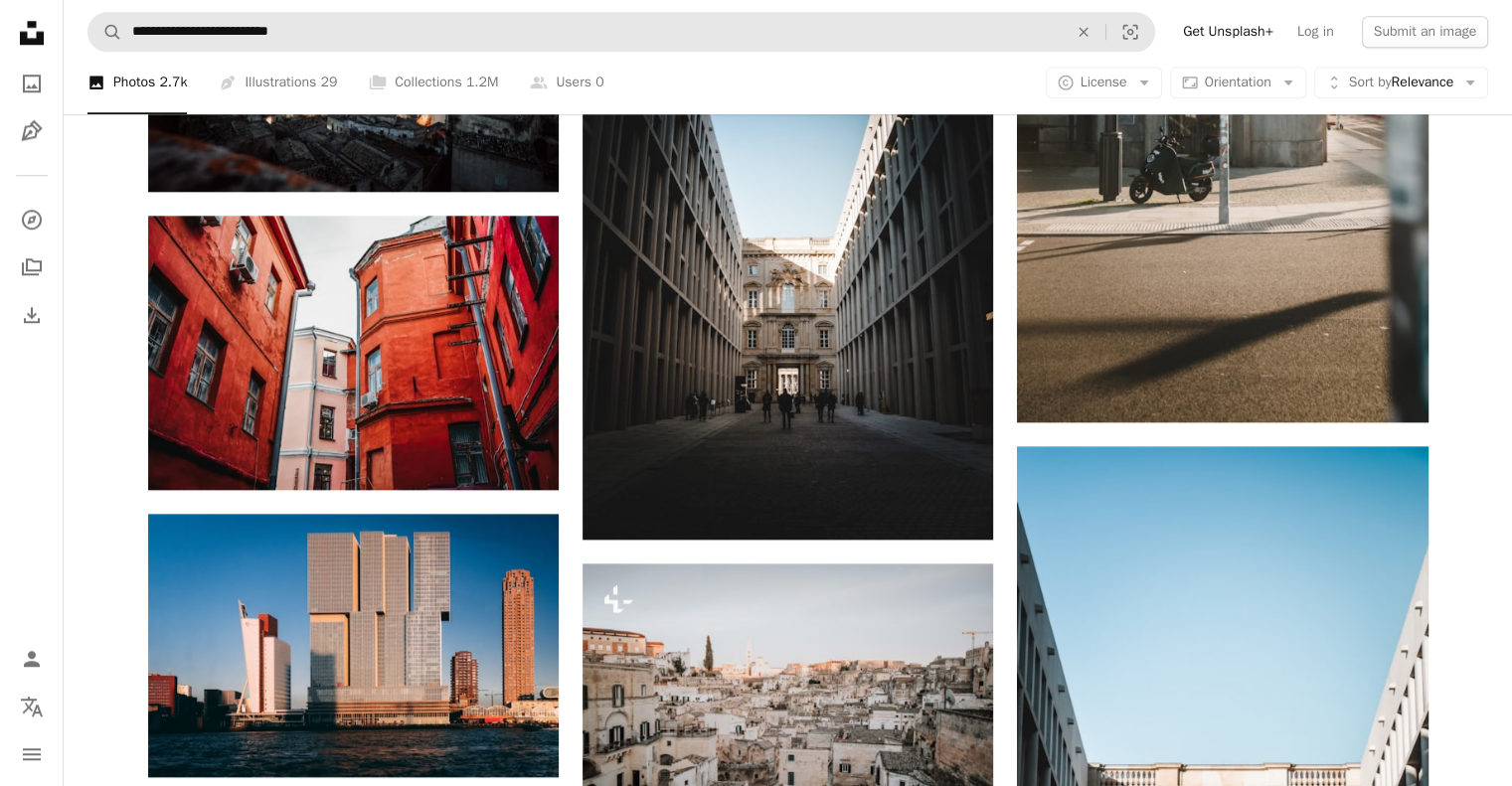 scroll, scrollTop: 0, scrollLeft: 0, axis: both 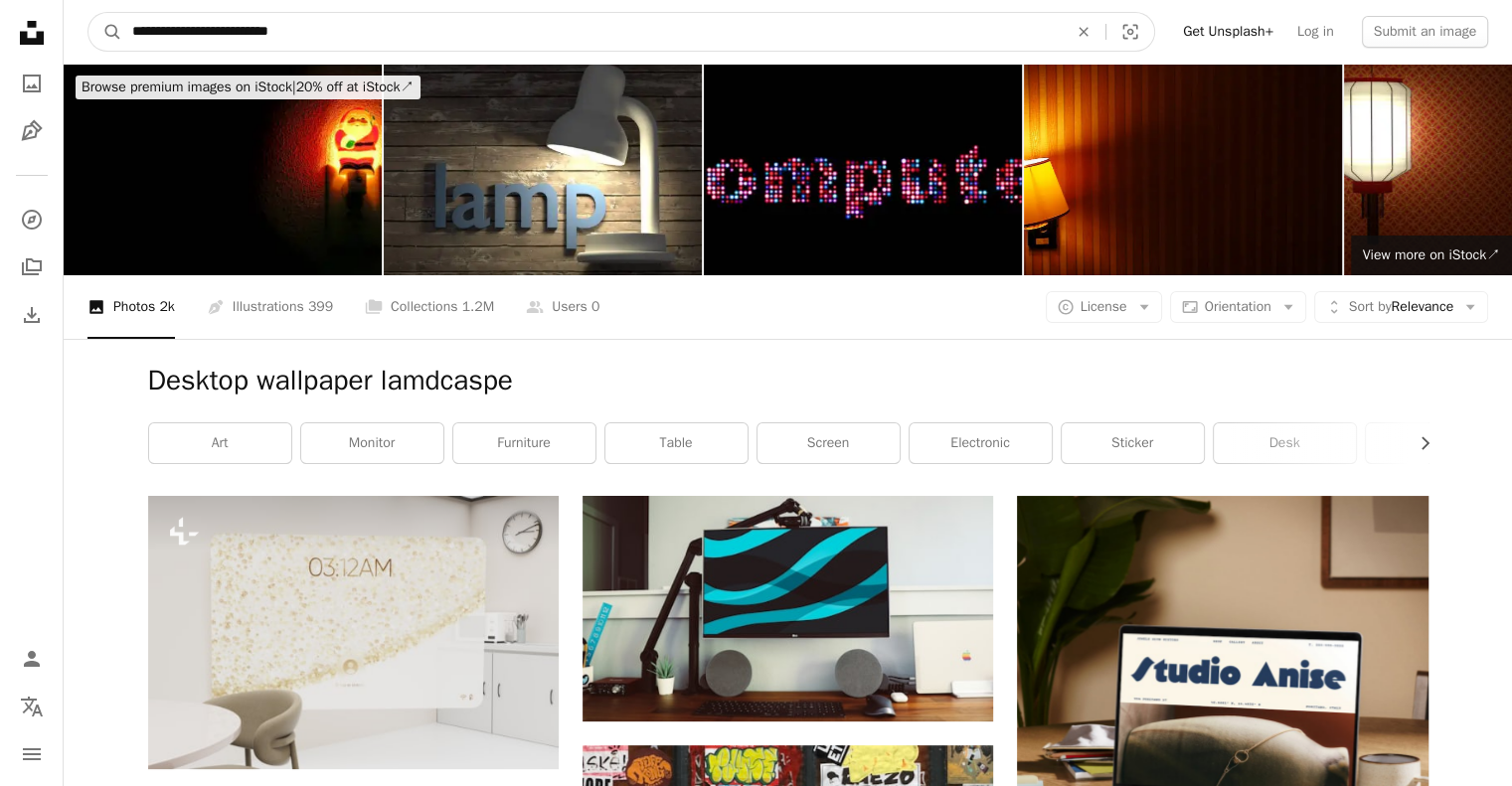 click on "**********" at bounding box center [591, 32] 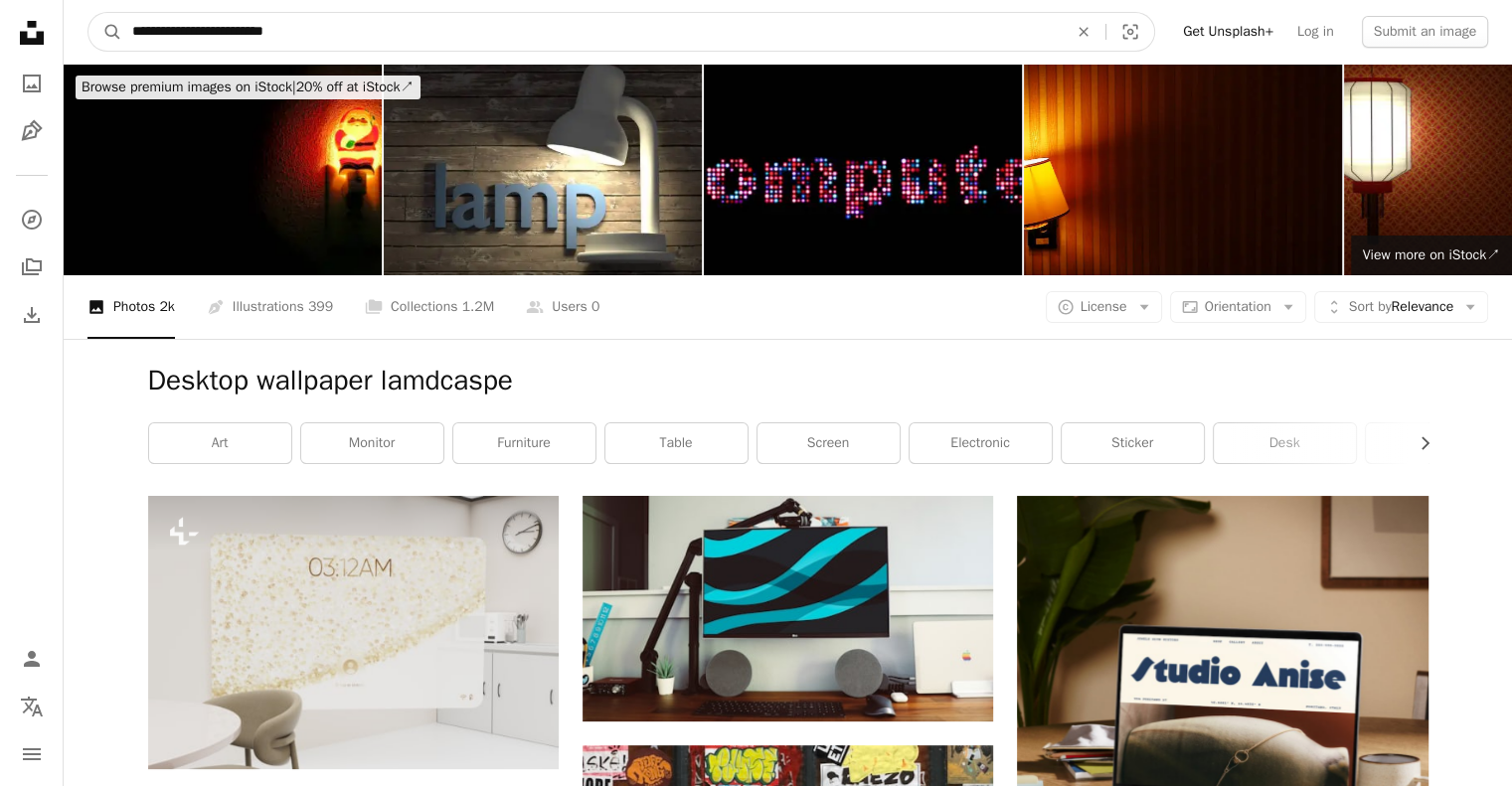 click on "**********" at bounding box center (591, 32) 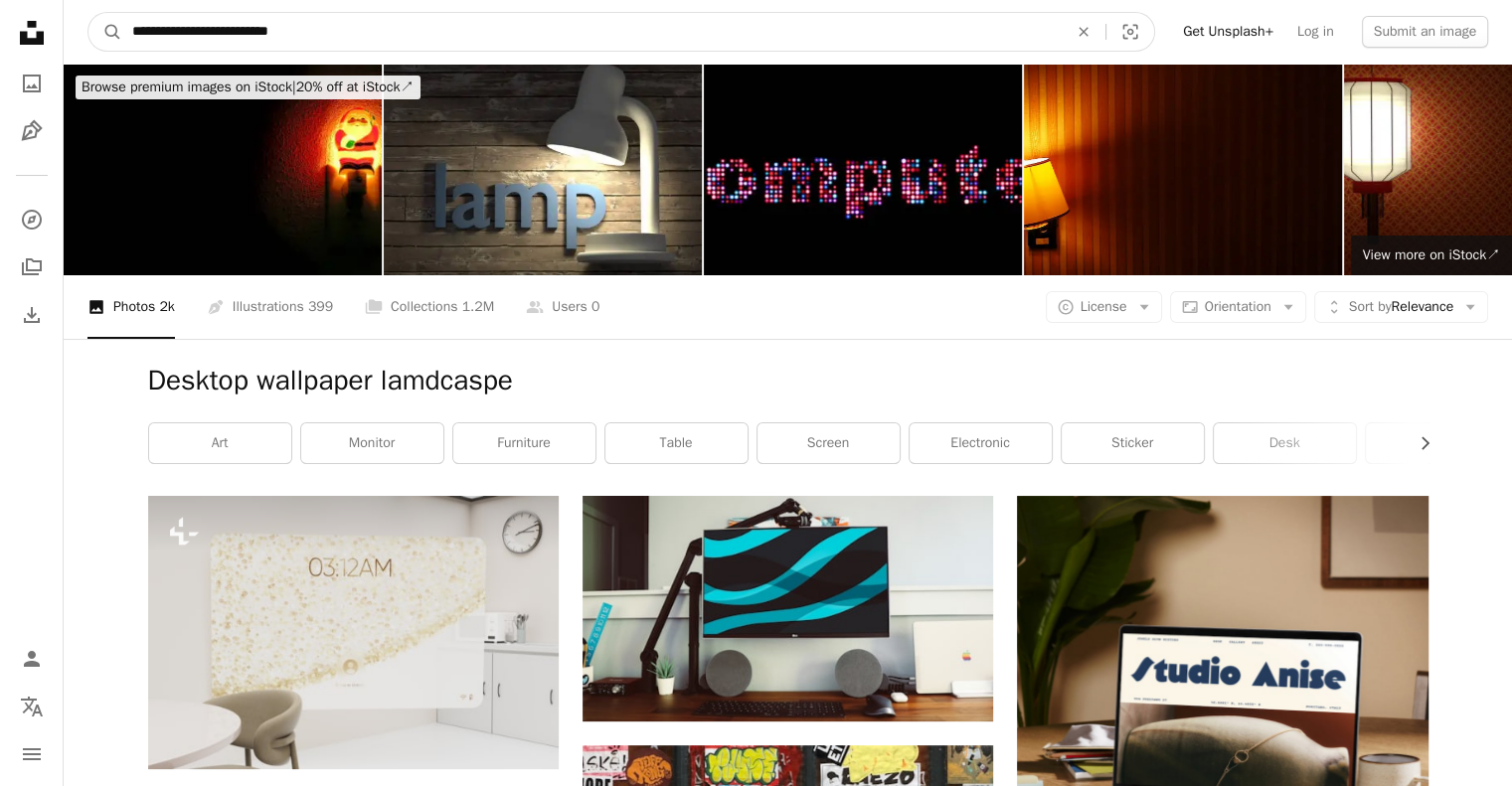 type on "**********" 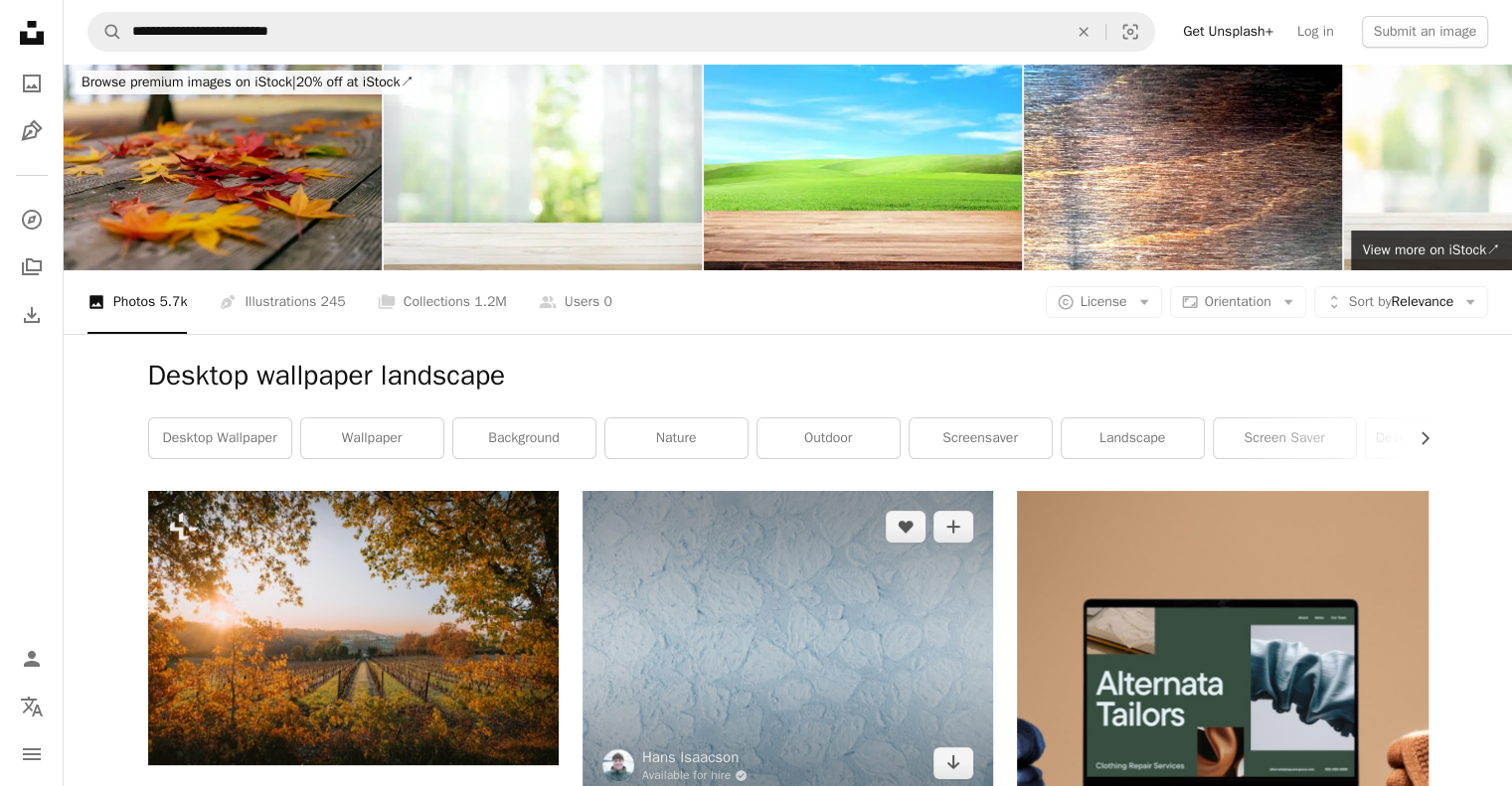 scroll, scrollTop: 0, scrollLeft: 0, axis: both 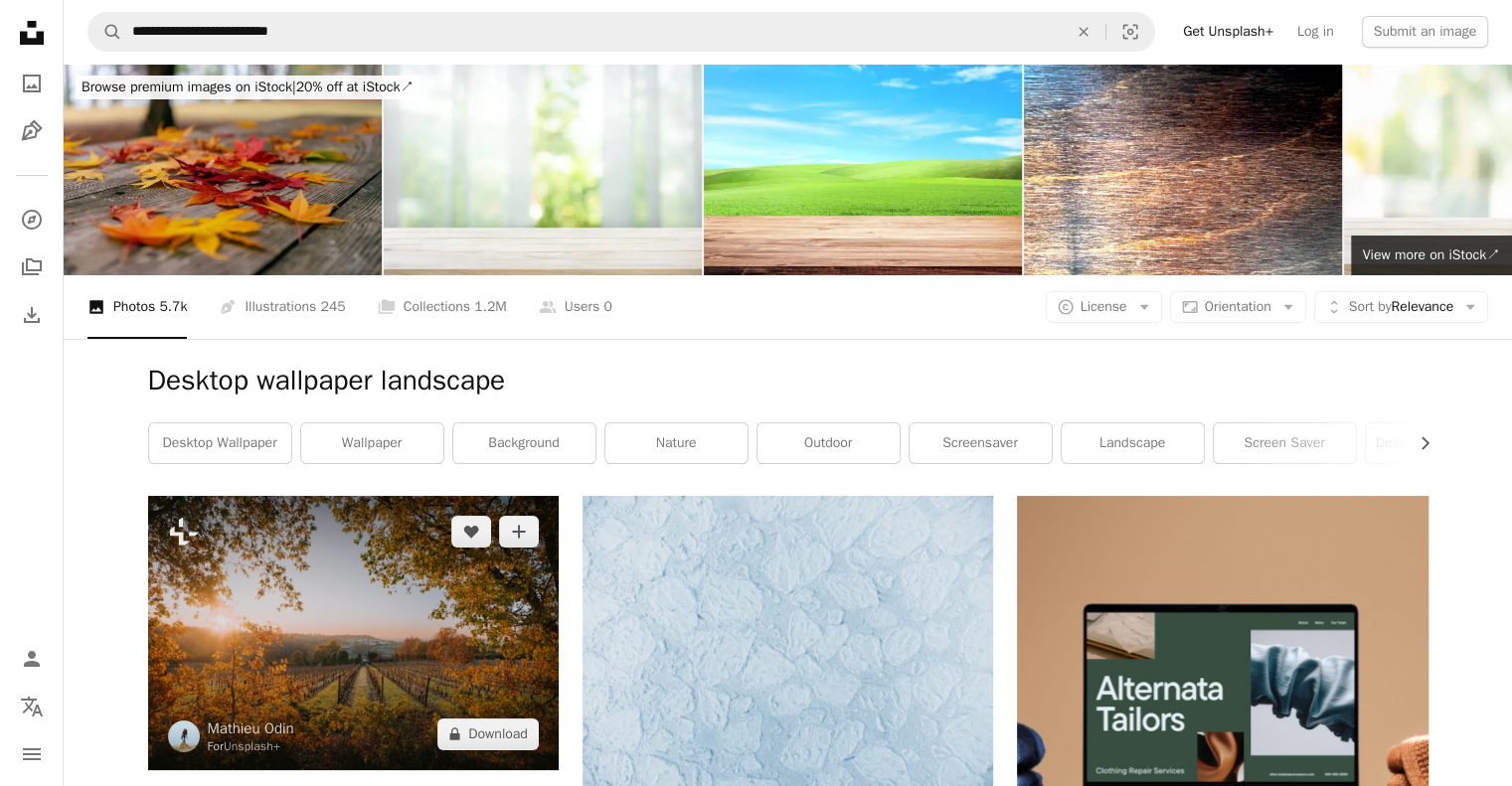click at bounding box center (353, 632) 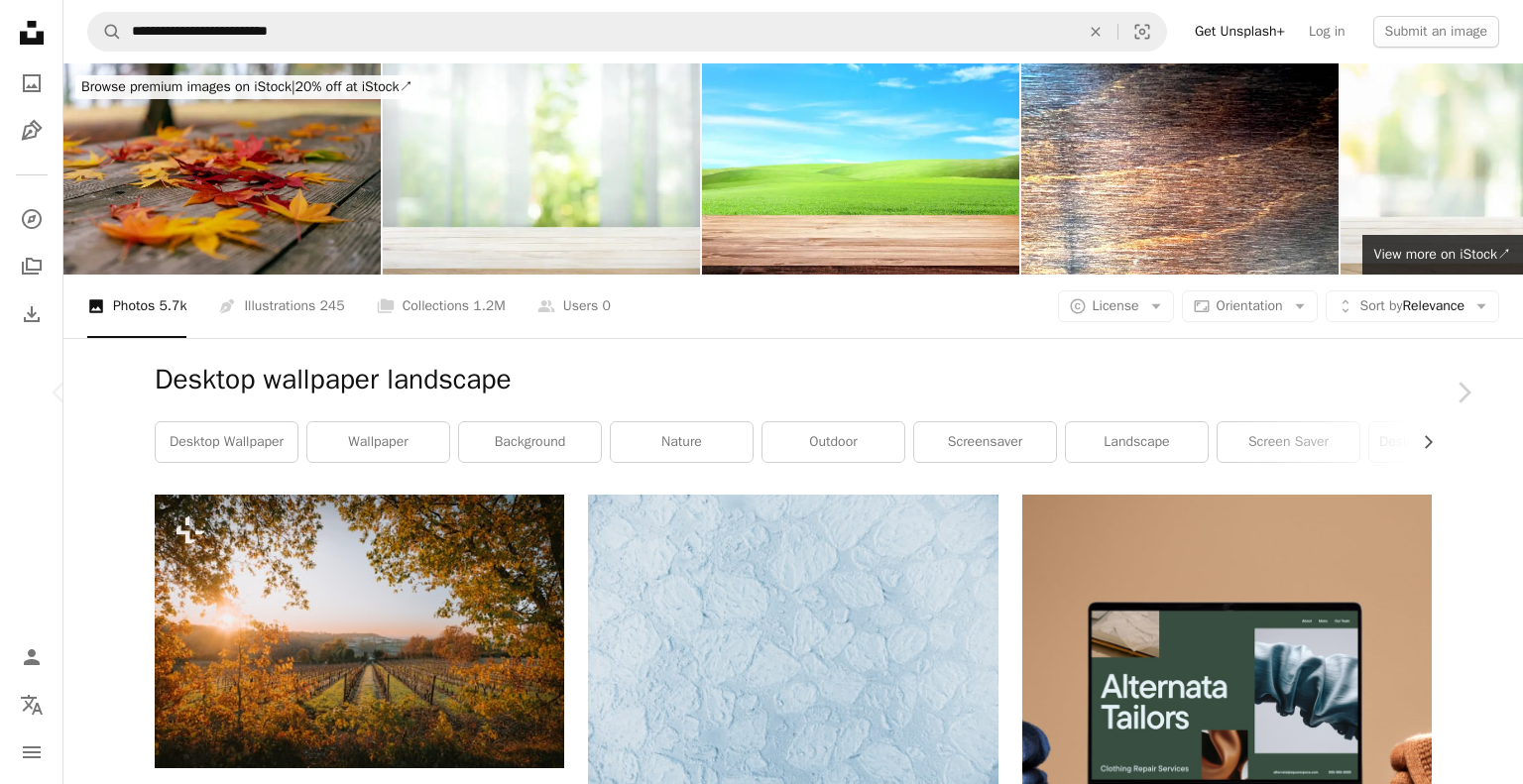 click on "Chevron left" at bounding box center [59, 392] 